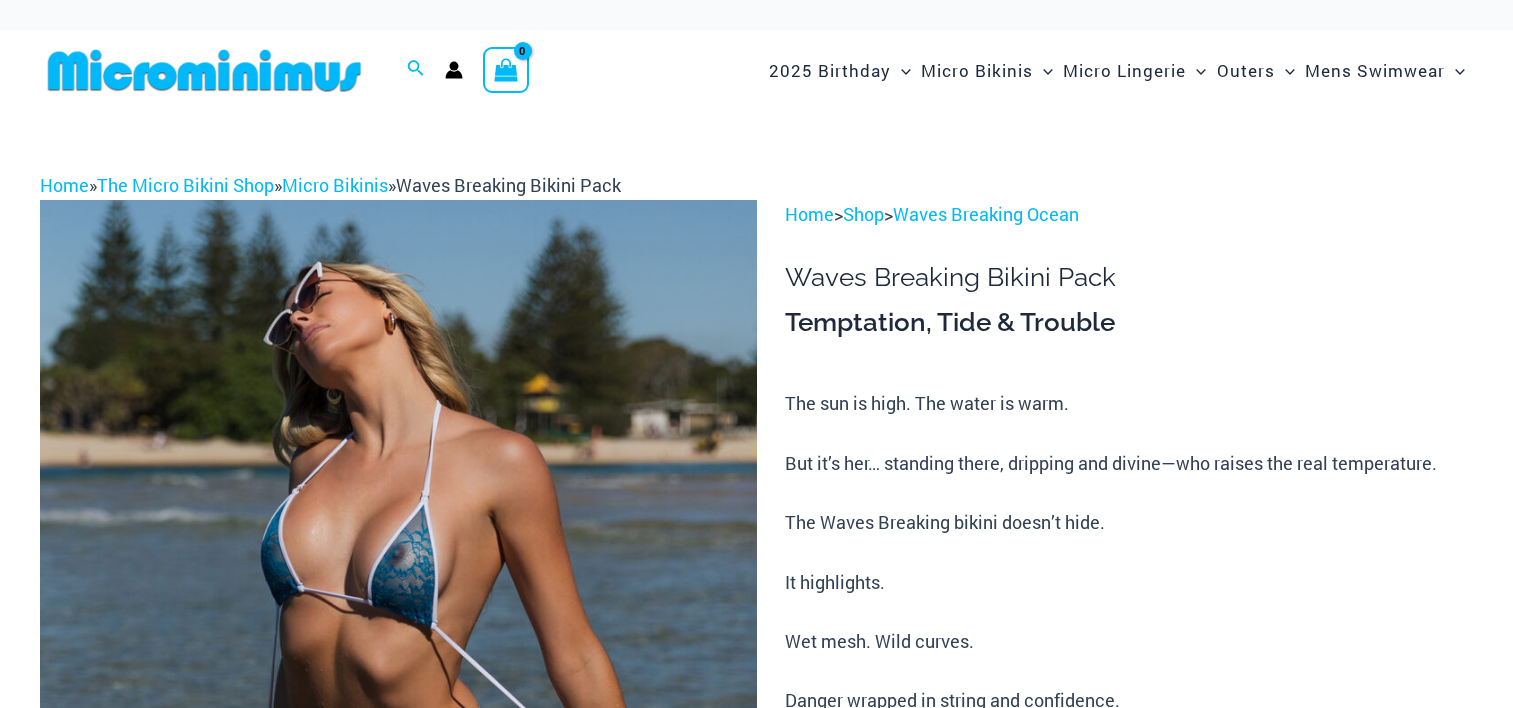 scroll, scrollTop: 0, scrollLeft: 0, axis: both 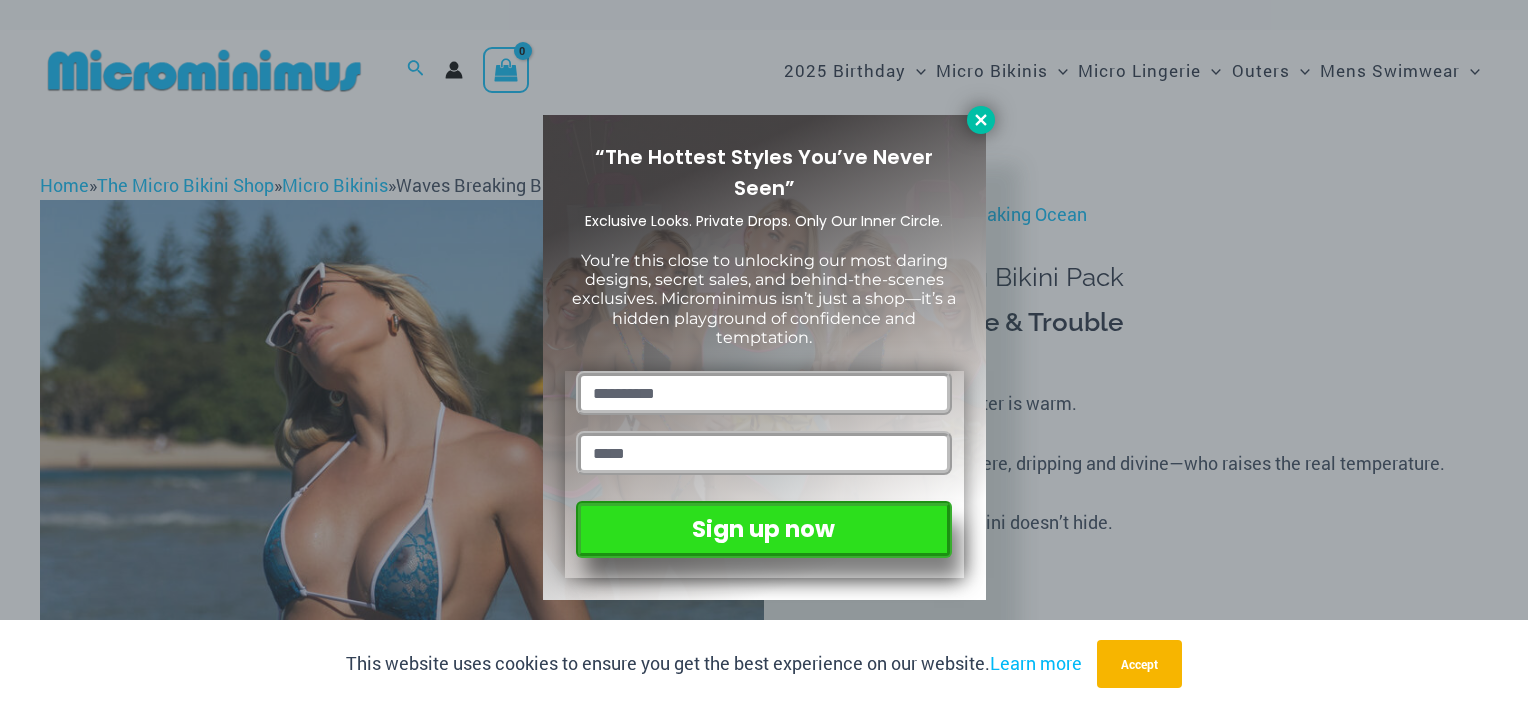click 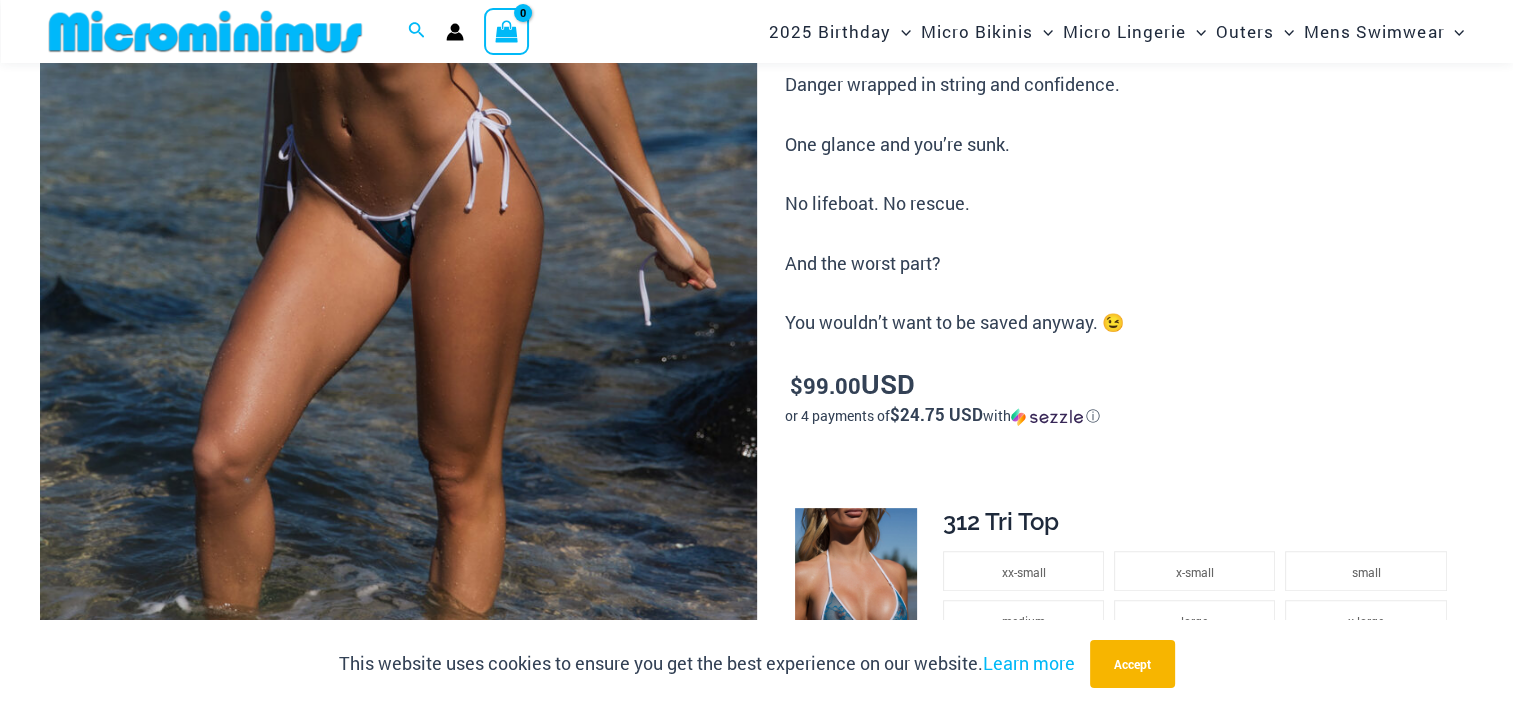 scroll, scrollTop: 612, scrollLeft: 0, axis: vertical 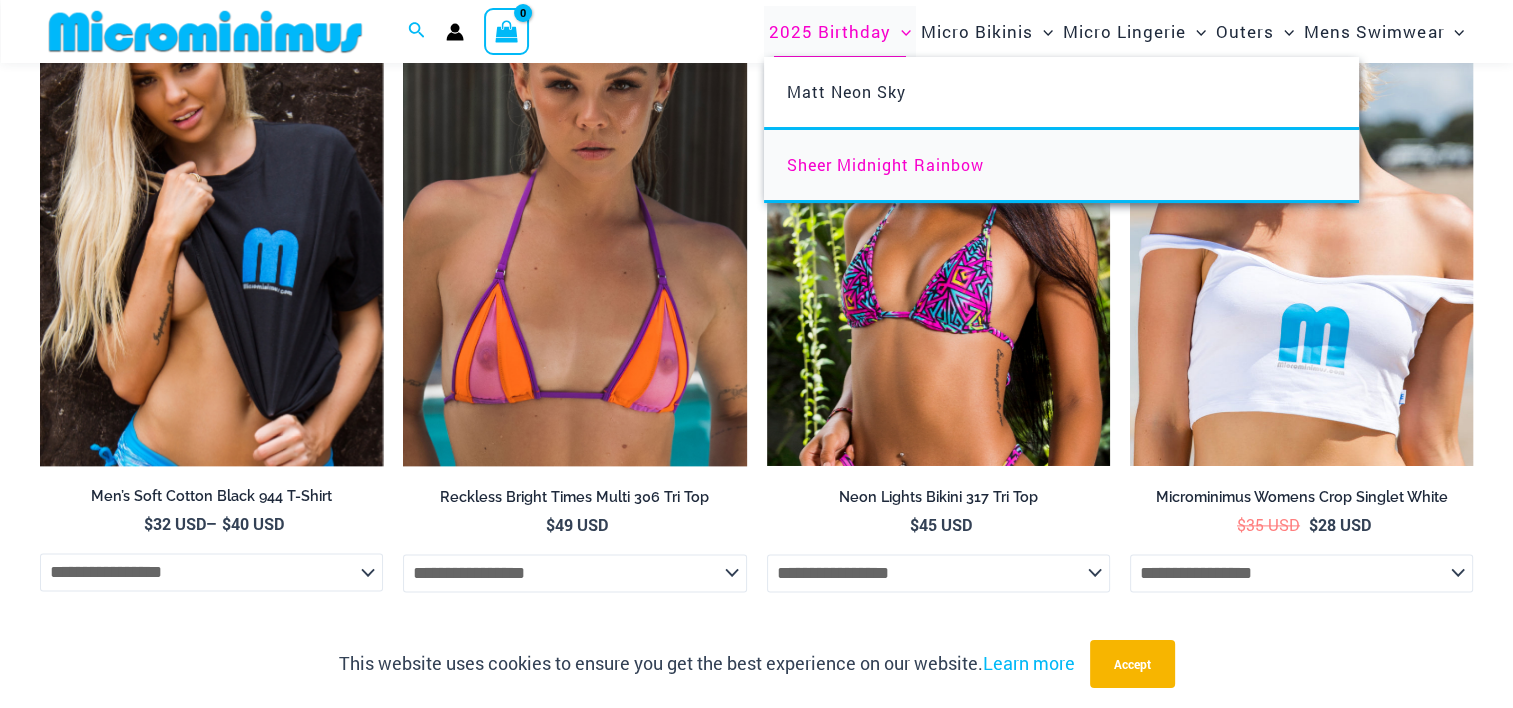 click on "Sheer Midnight Rainbow" at bounding box center (885, 164) 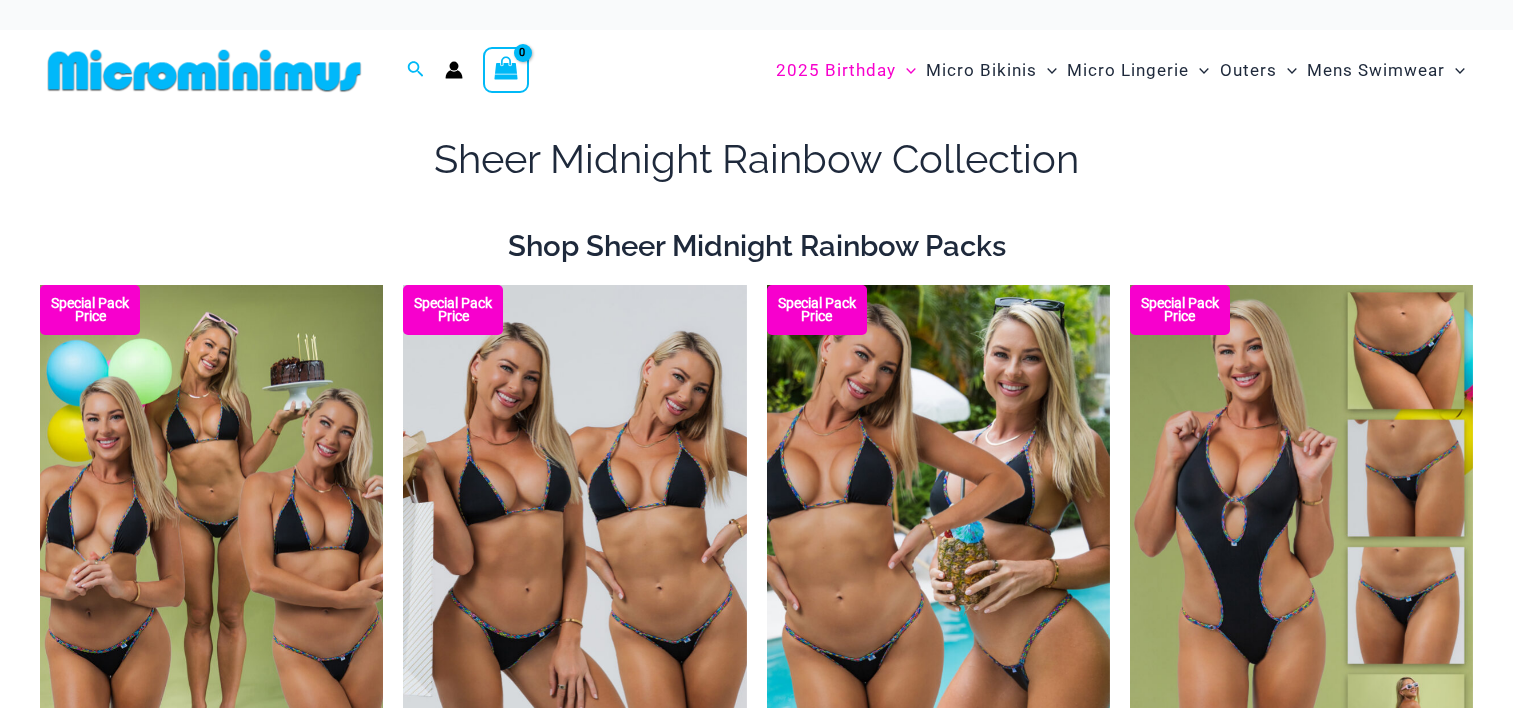 scroll, scrollTop: 0, scrollLeft: 0, axis: both 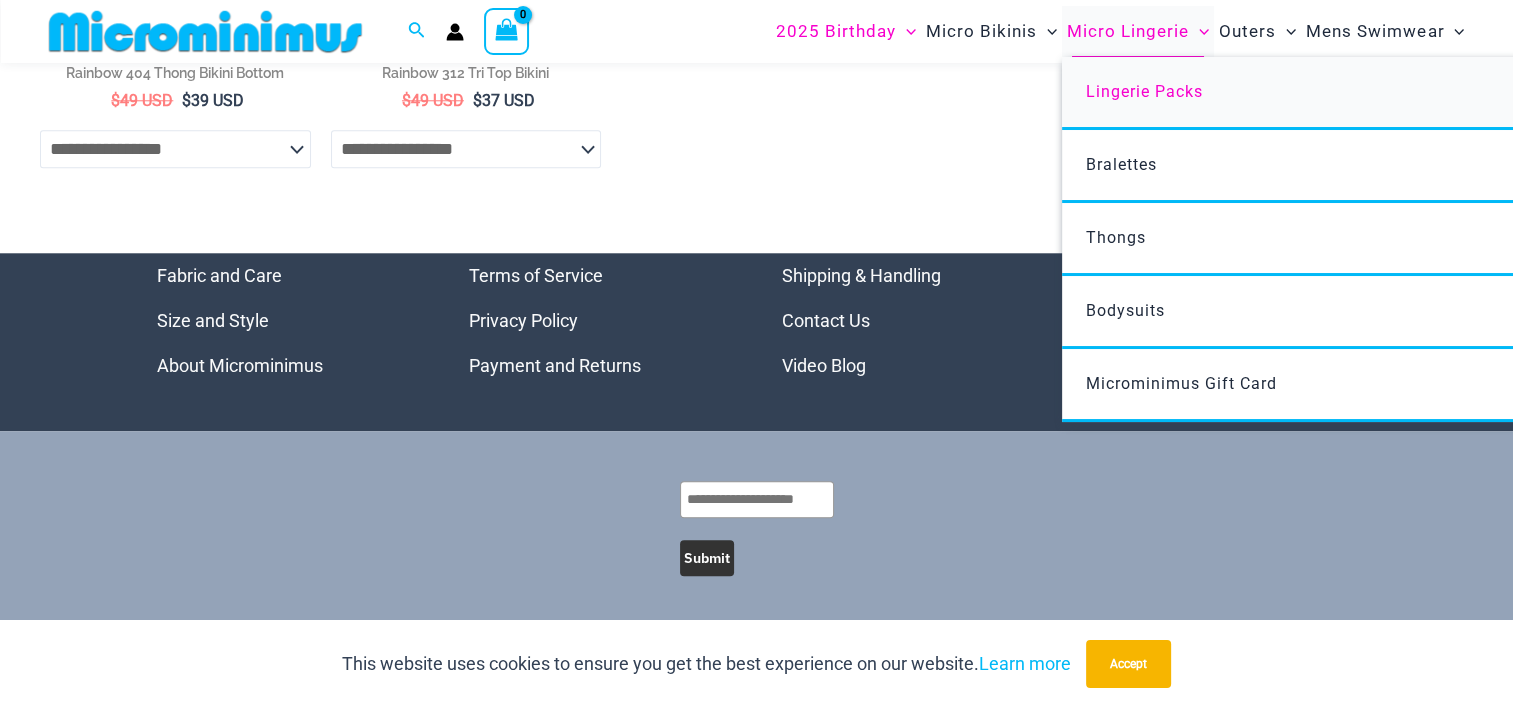 click on "Lingerie Packs" at bounding box center (1144, 91) 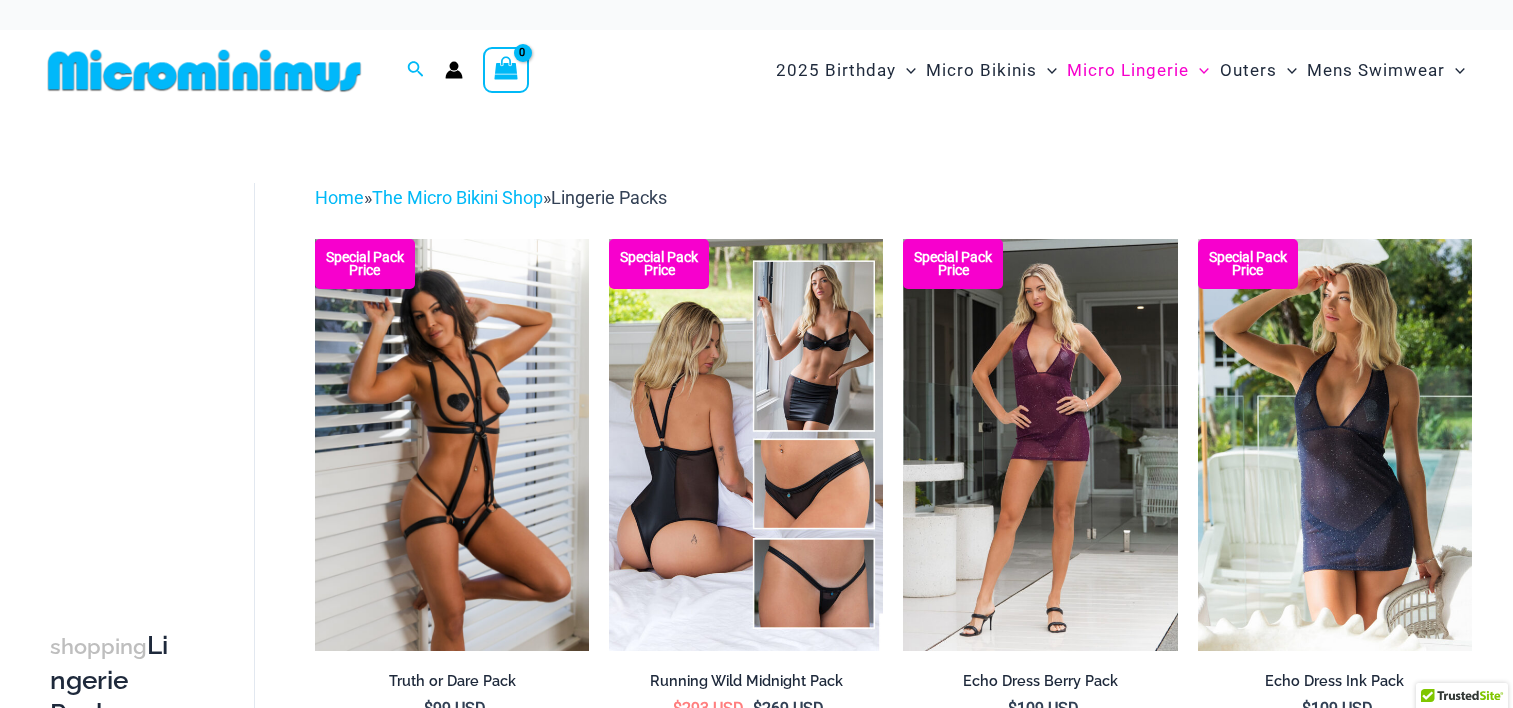 scroll, scrollTop: 0, scrollLeft: 0, axis: both 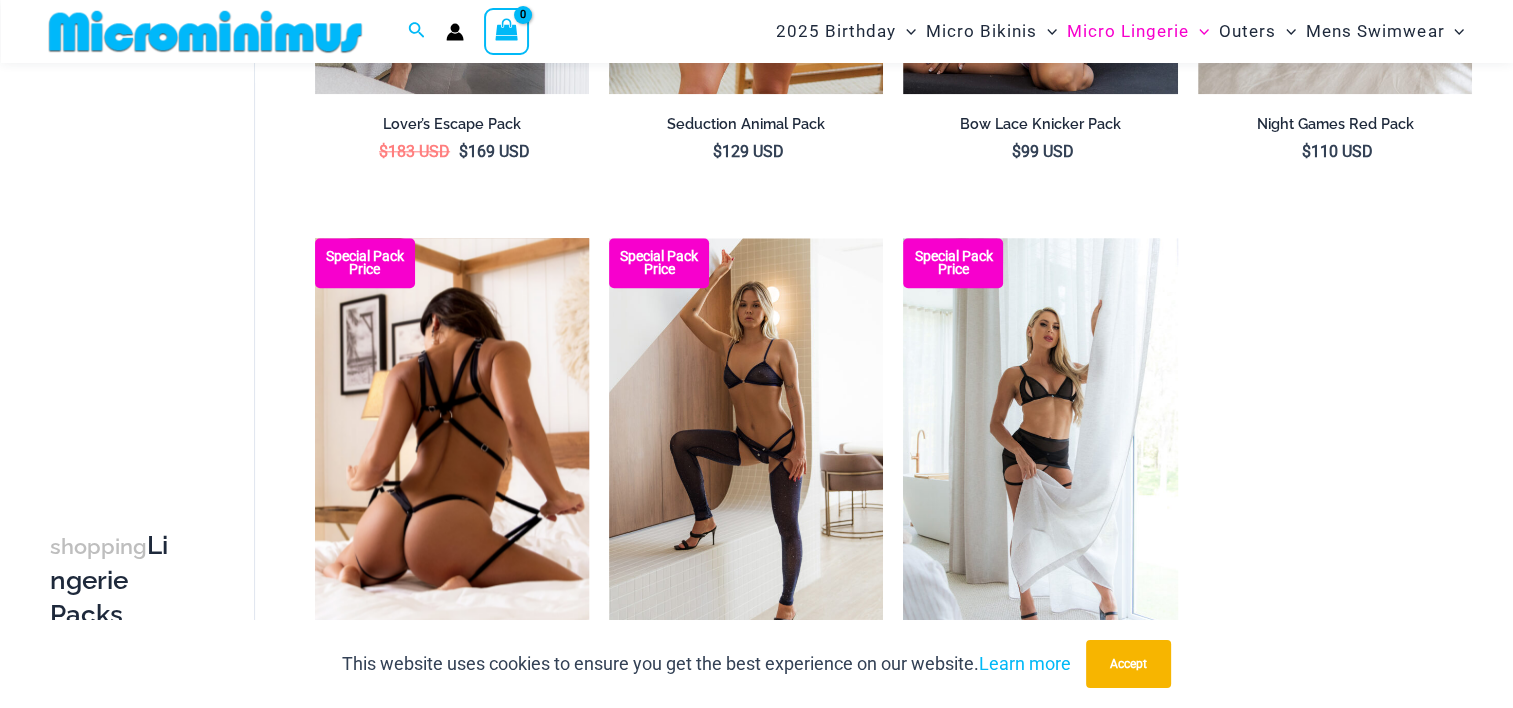 click at bounding box center [452, 443] 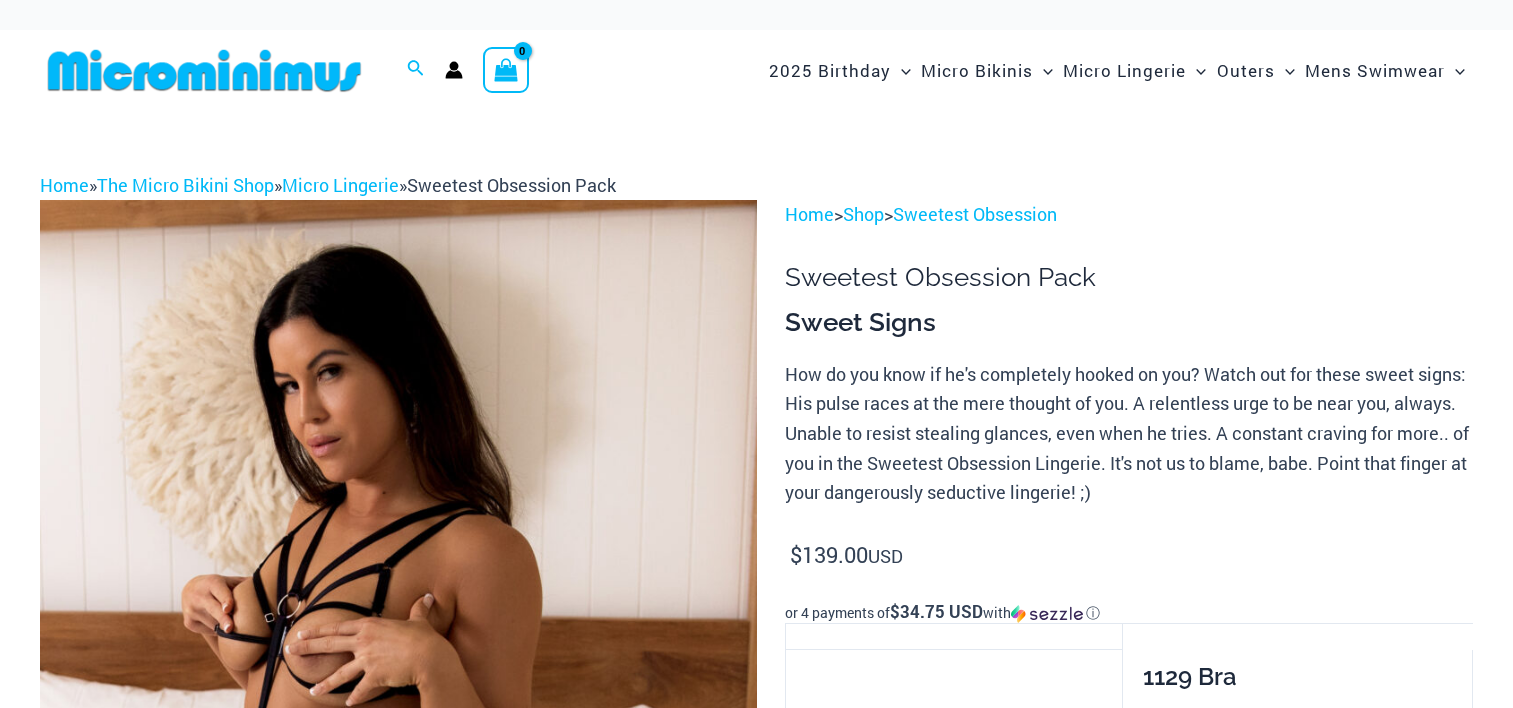 scroll, scrollTop: 0, scrollLeft: 0, axis: both 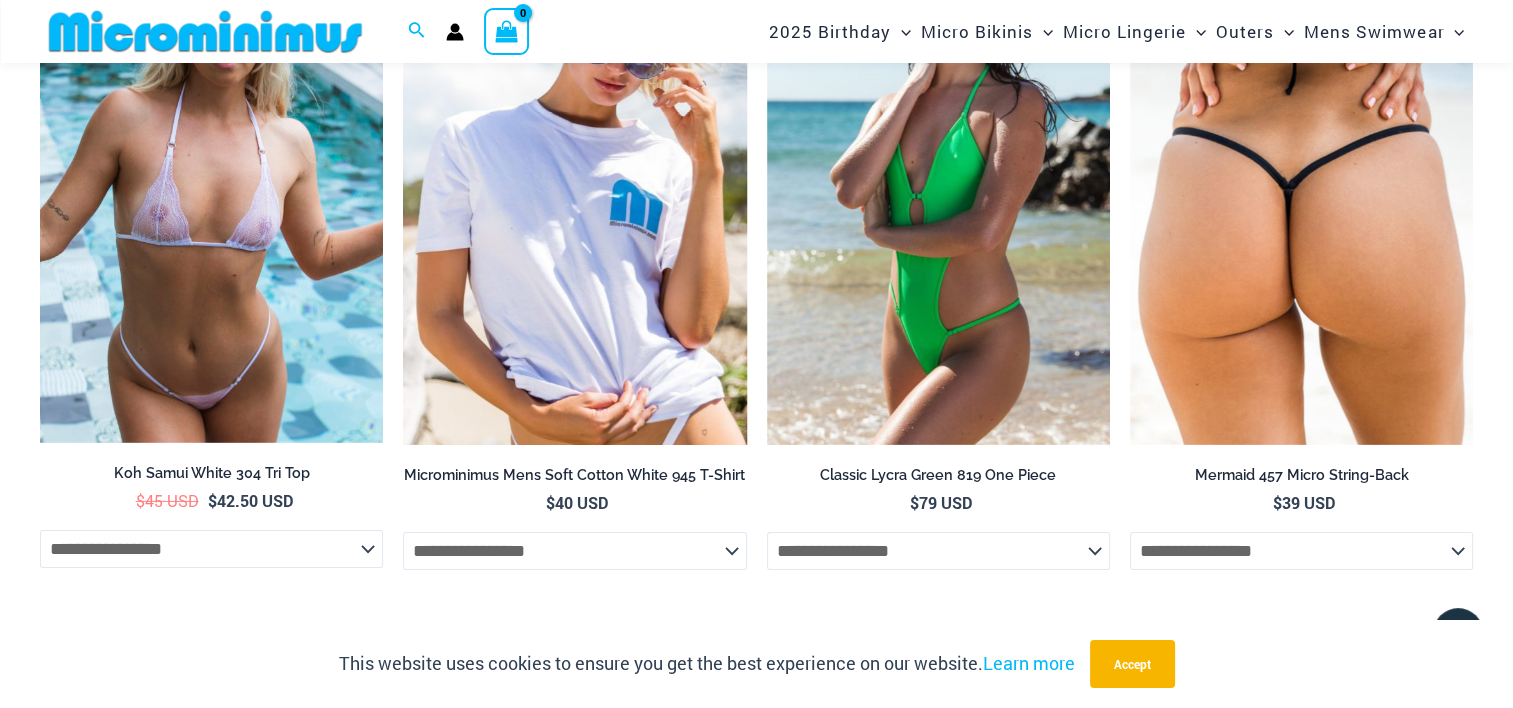 click at bounding box center (211, 186) 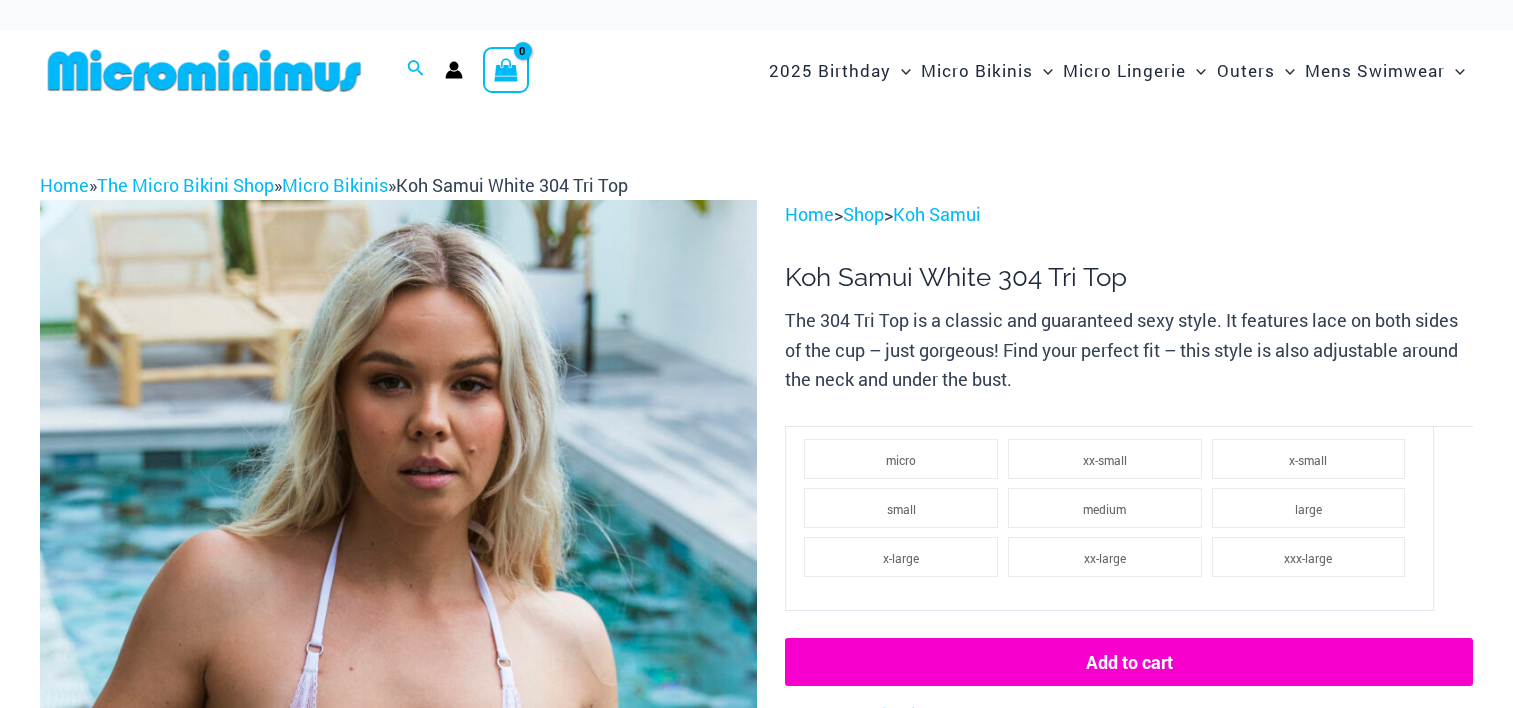 scroll, scrollTop: 0, scrollLeft: 0, axis: both 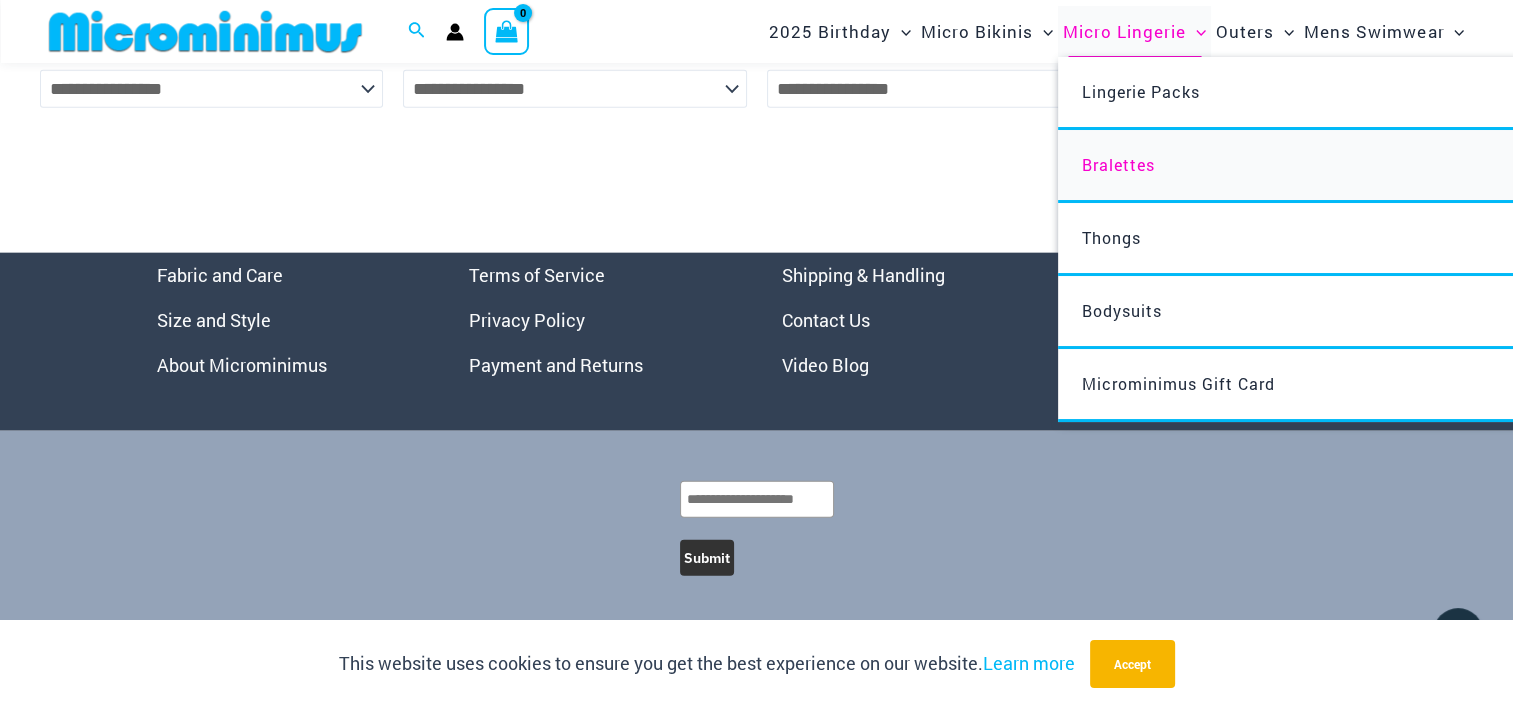 click on "Bralettes" at bounding box center (1118, 164) 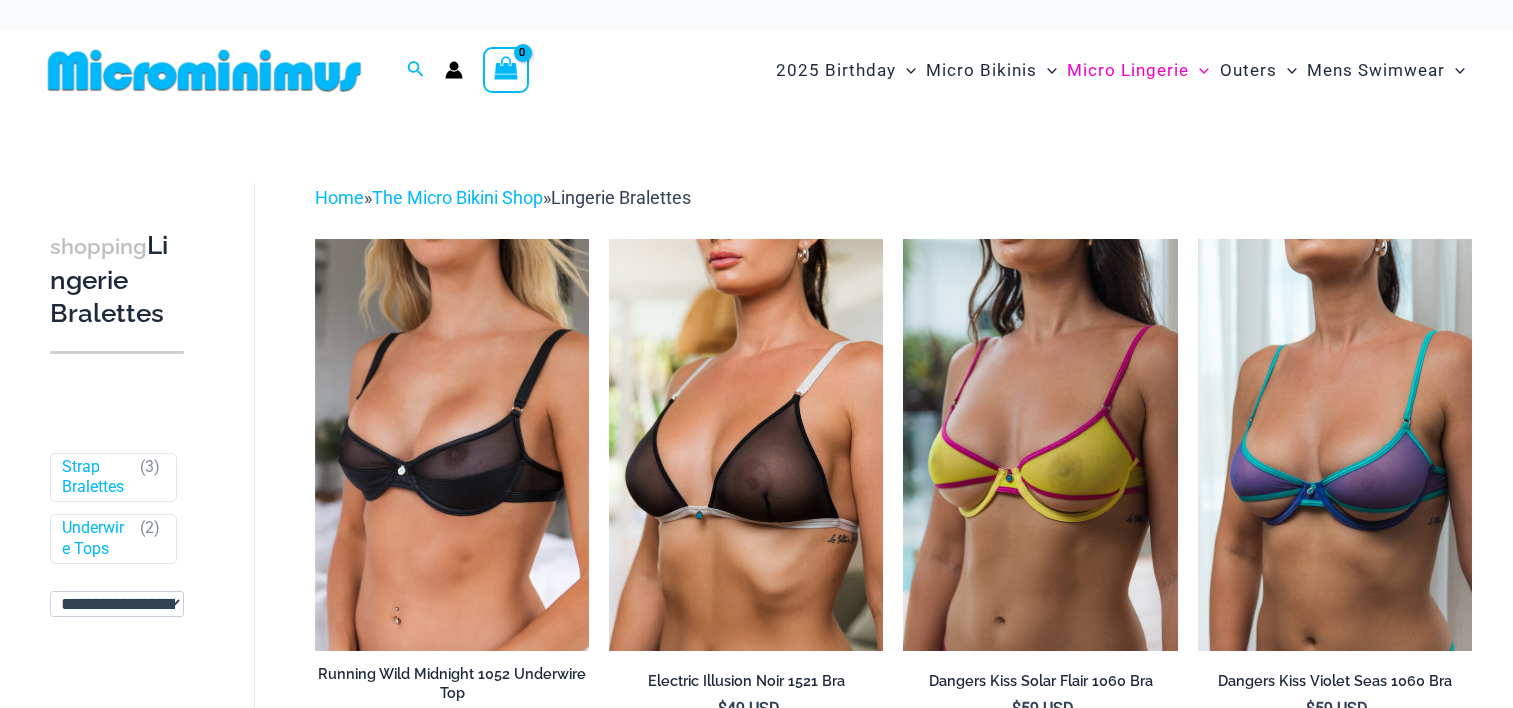 scroll, scrollTop: 0, scrollLeft: 0, axis: both 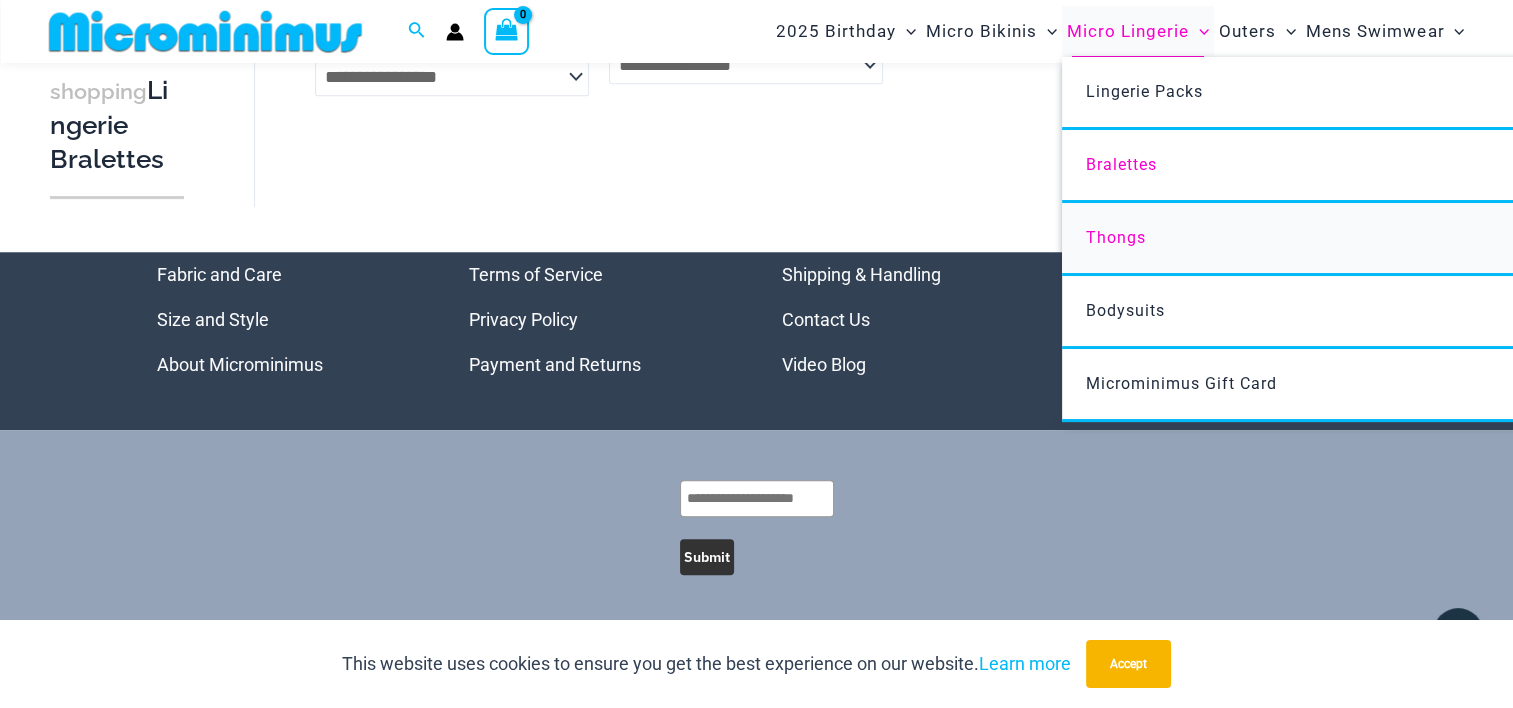 click on "Thongs" at bounding box center [1116, 237] 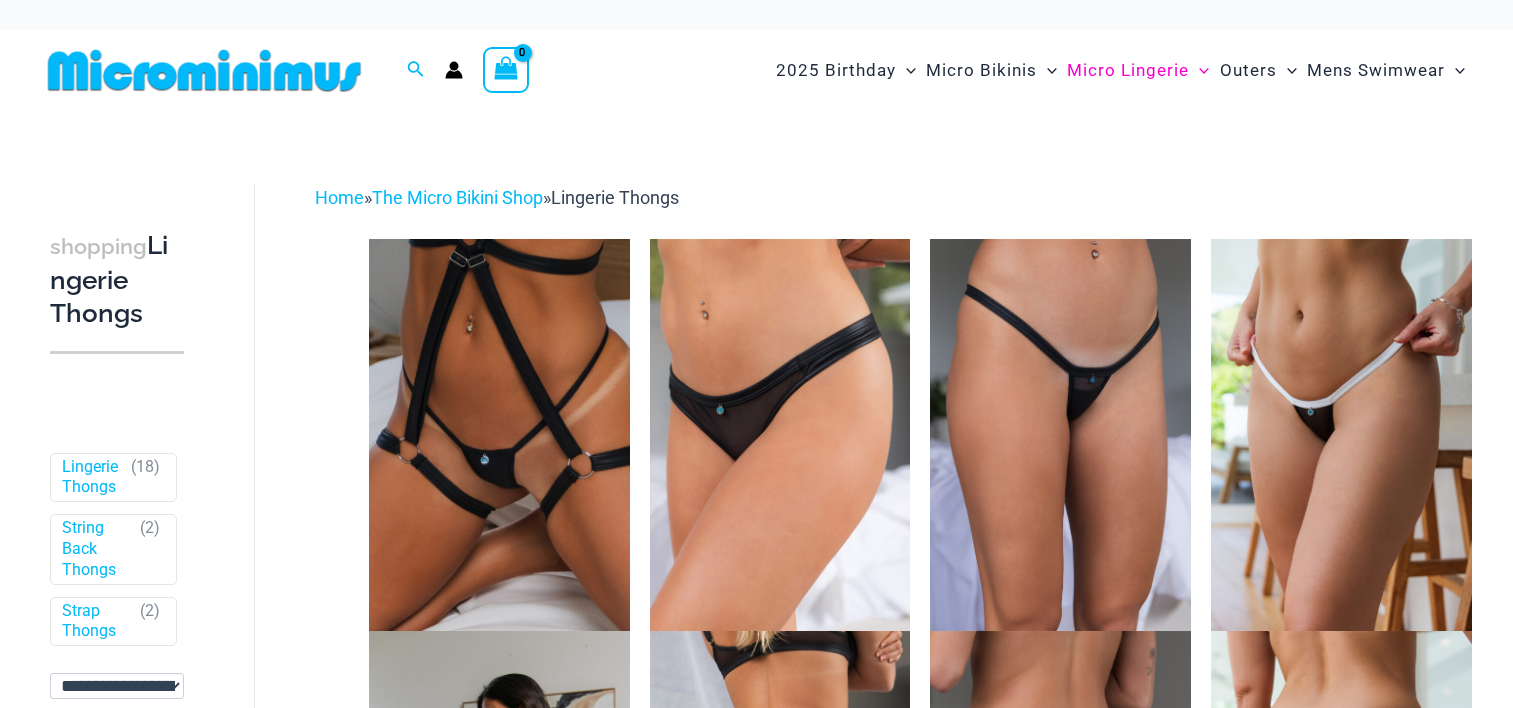 scroll, scrollTop: 0, scrollLeft: 0, axis: both 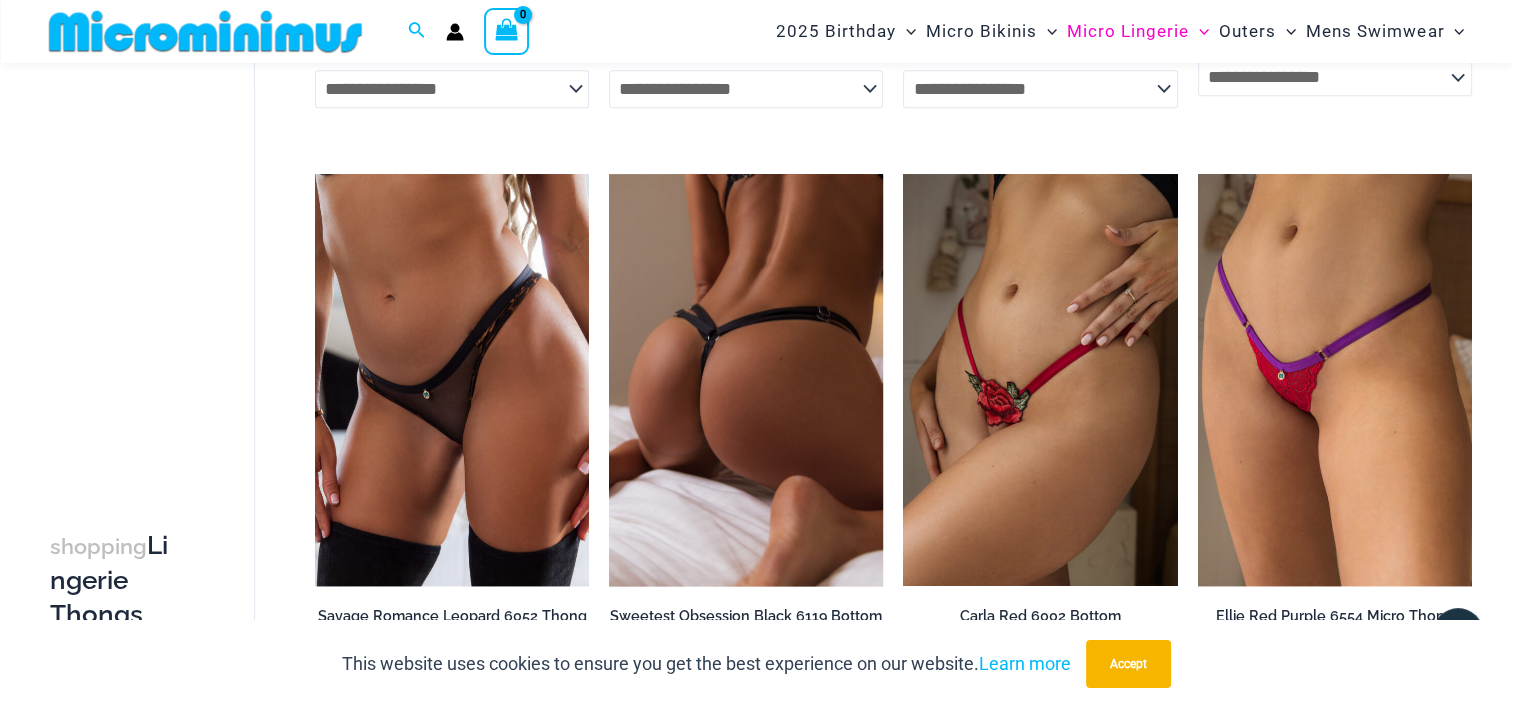 click at bounding box center (746, 379) 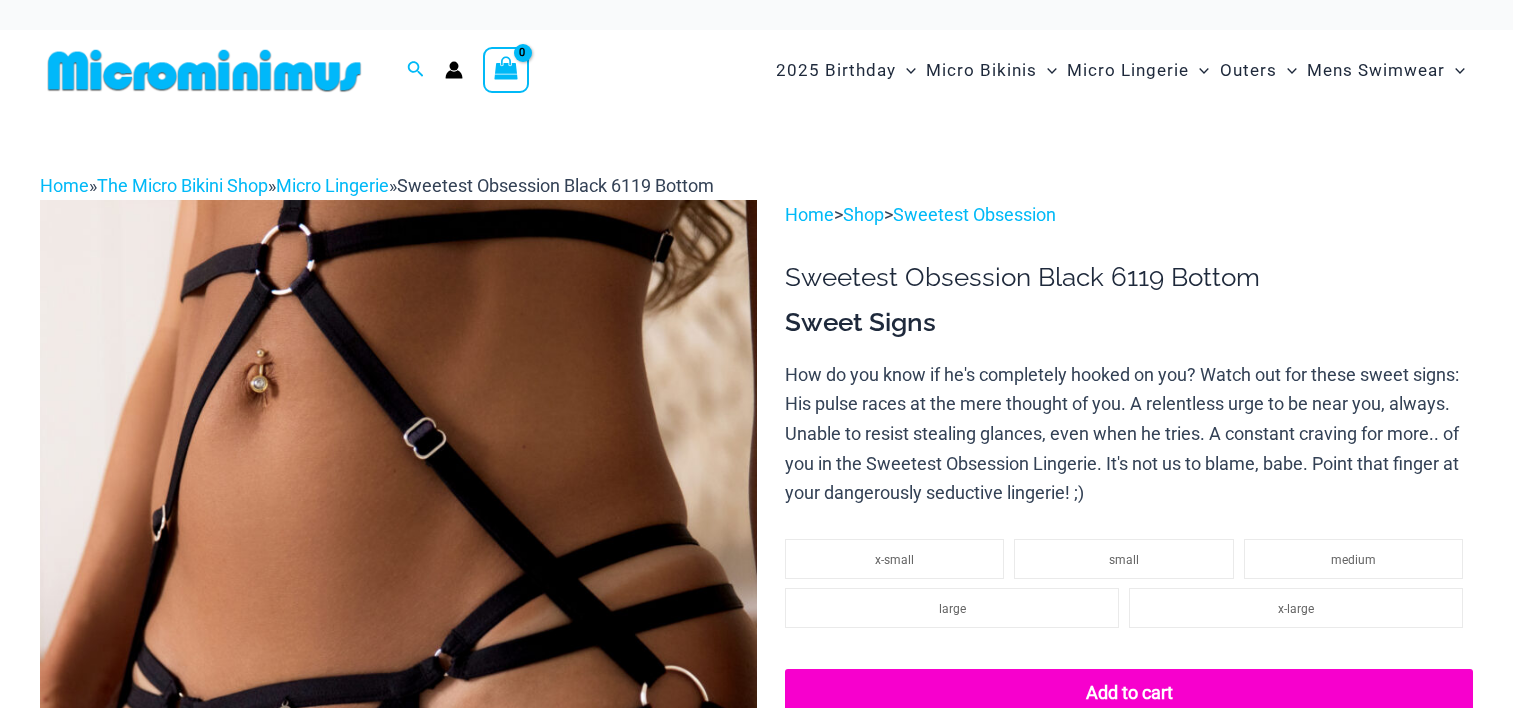 scroll, scrollTop: 0, scrollLeft: 0, axis: both 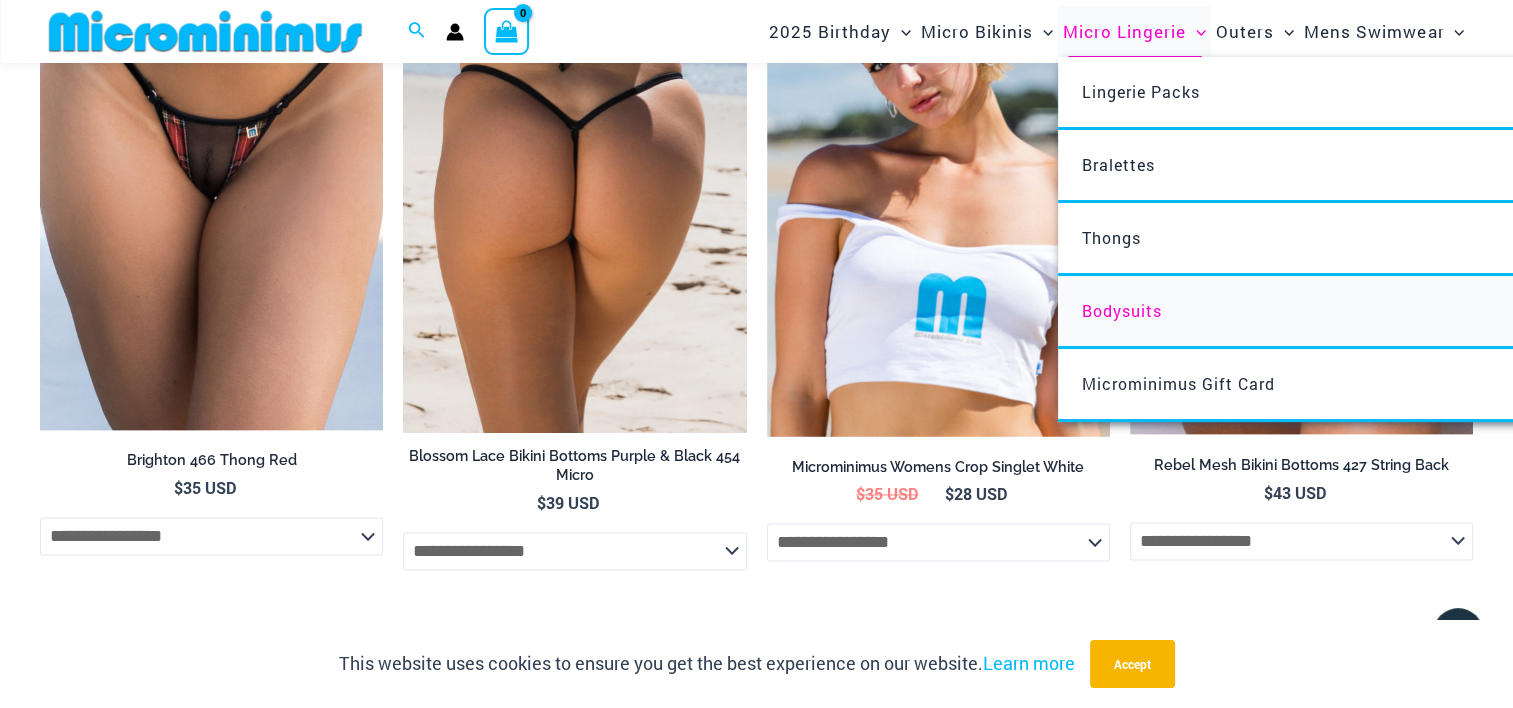 click on "Bodysuits" at bounding box center [1122, 310] 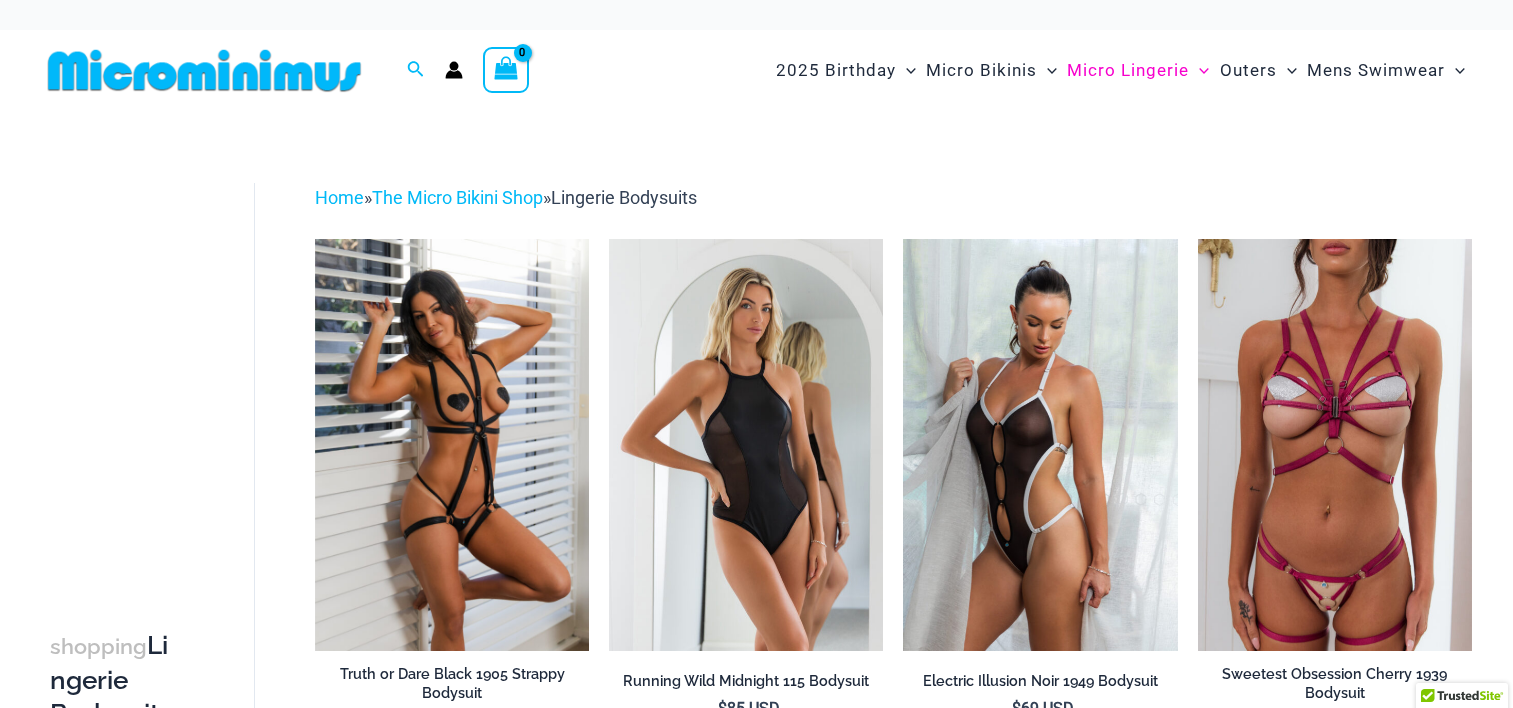 scroll, scrollTop: 0, scrollLeft: 0, axis: both 